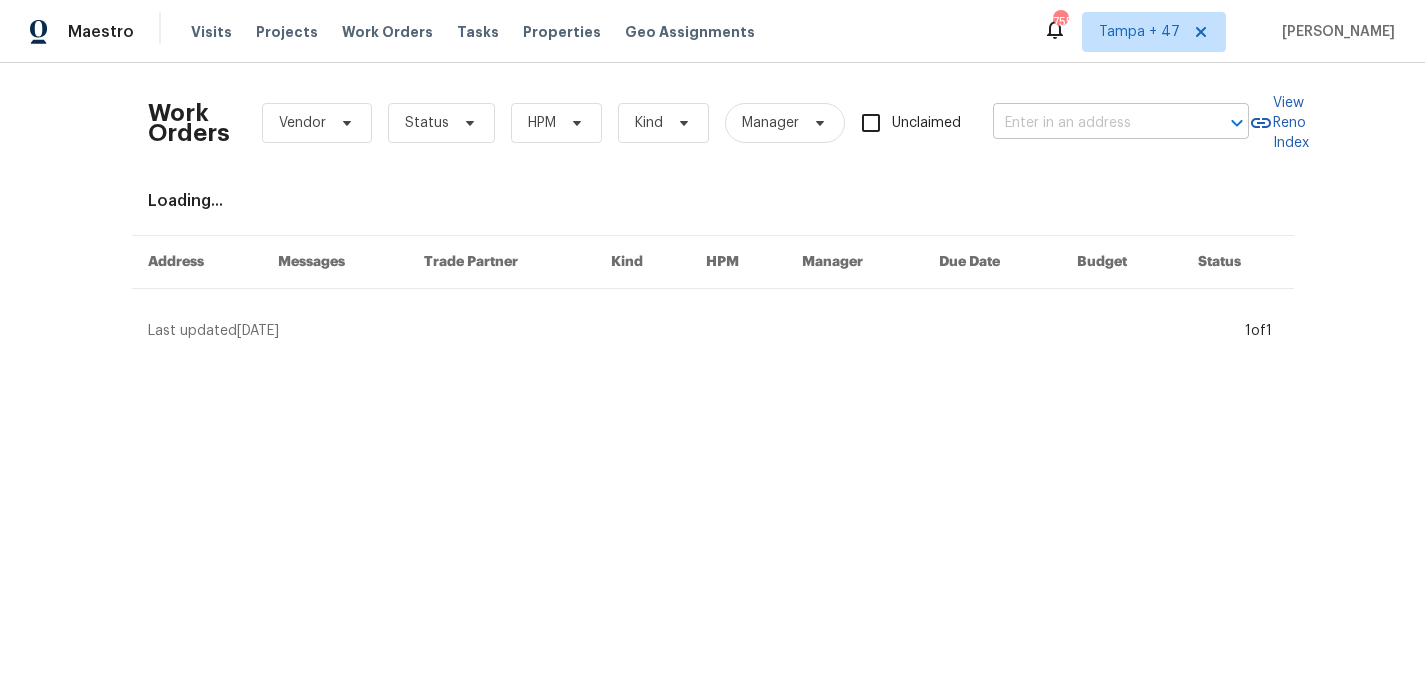 scroll, scrollTop: 0, scrollLeft: 0, axis: both 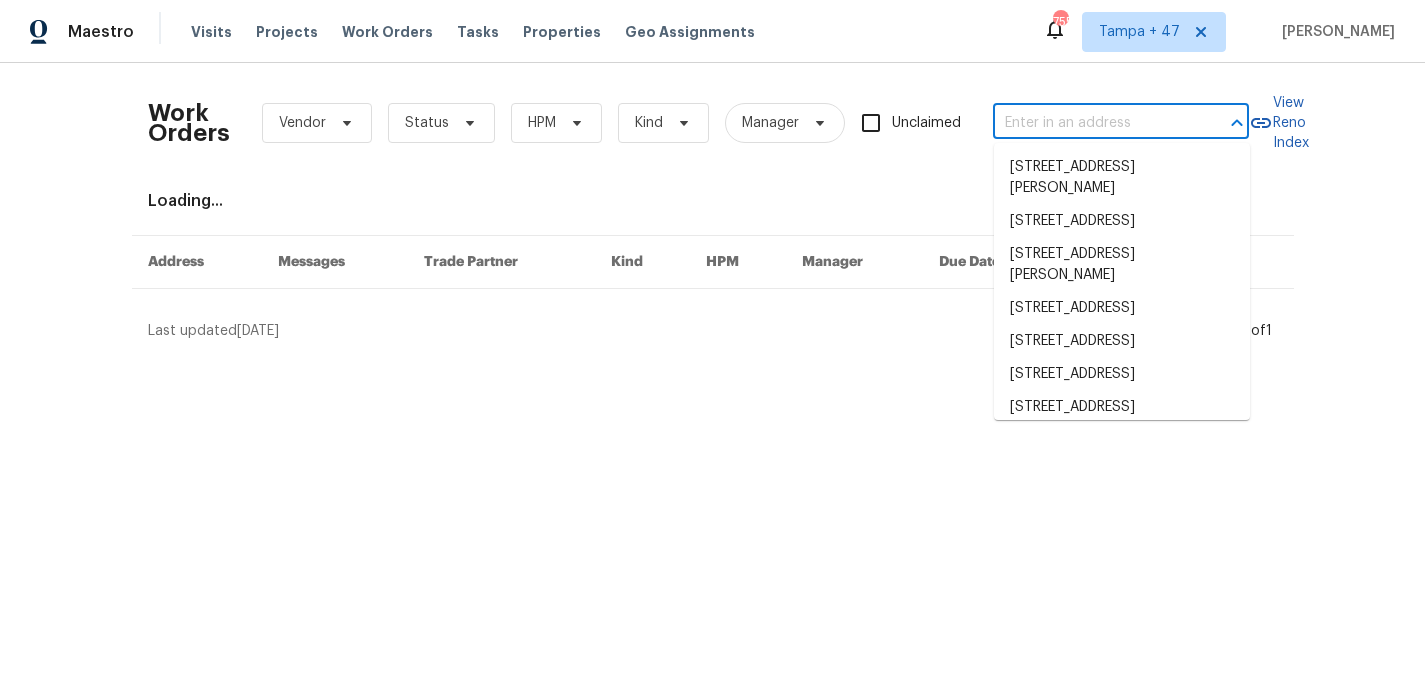 paste on "[STREET_ADDRESS]" 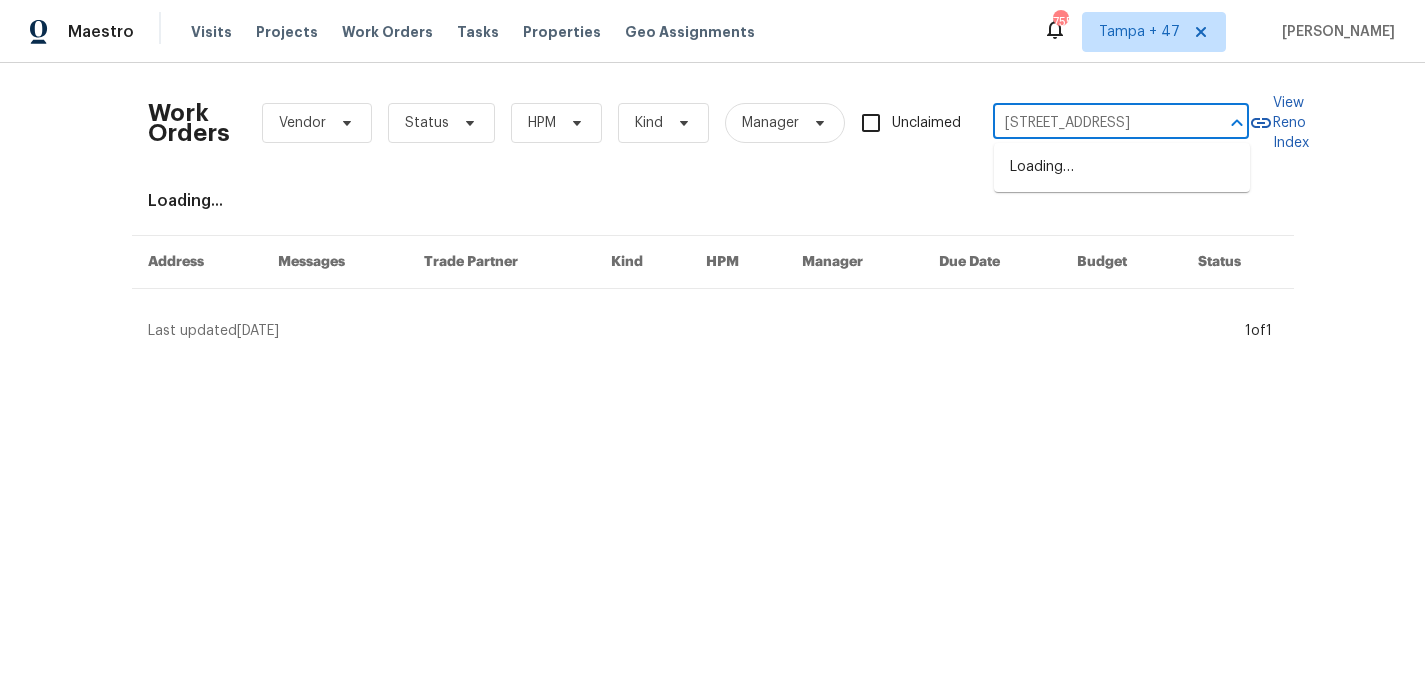 scroll, scrollTop: 0, scrollLeft: 73, axis: horizontal 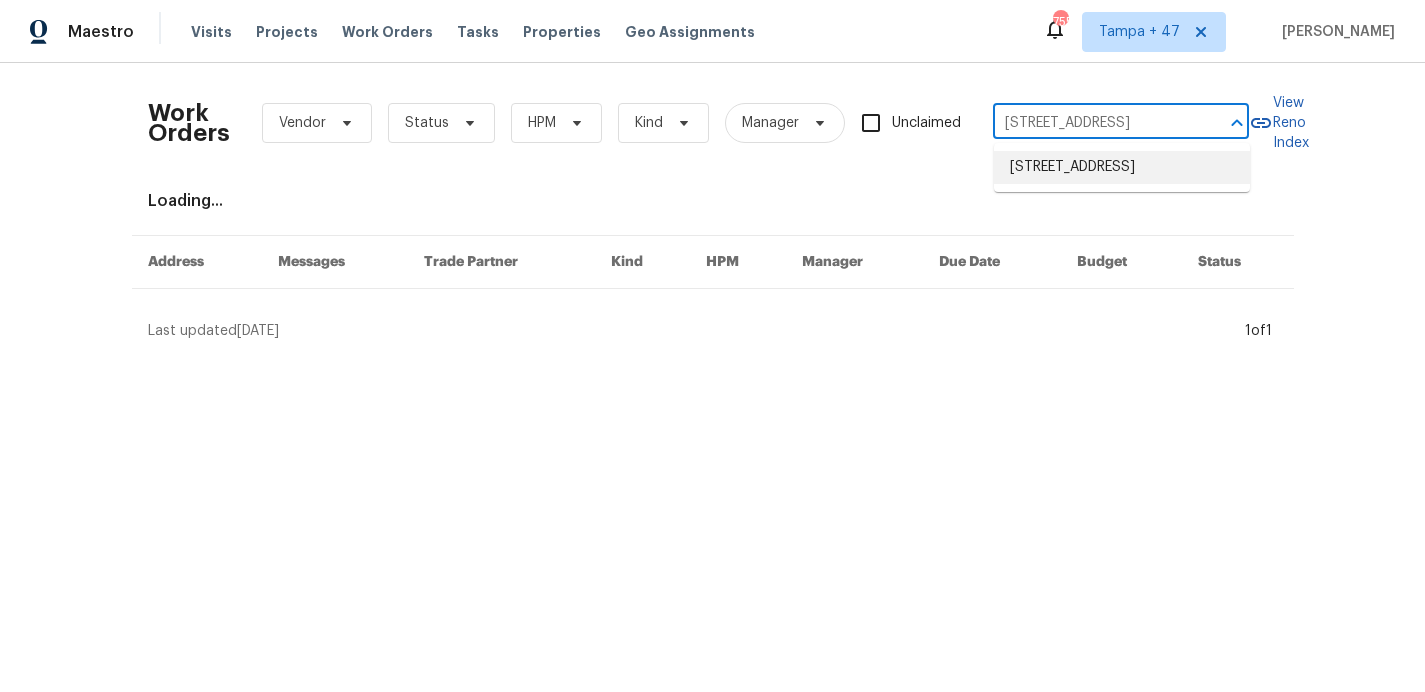 click on "[STREET_ADDRESS]" at bounding box center [1122, 167] 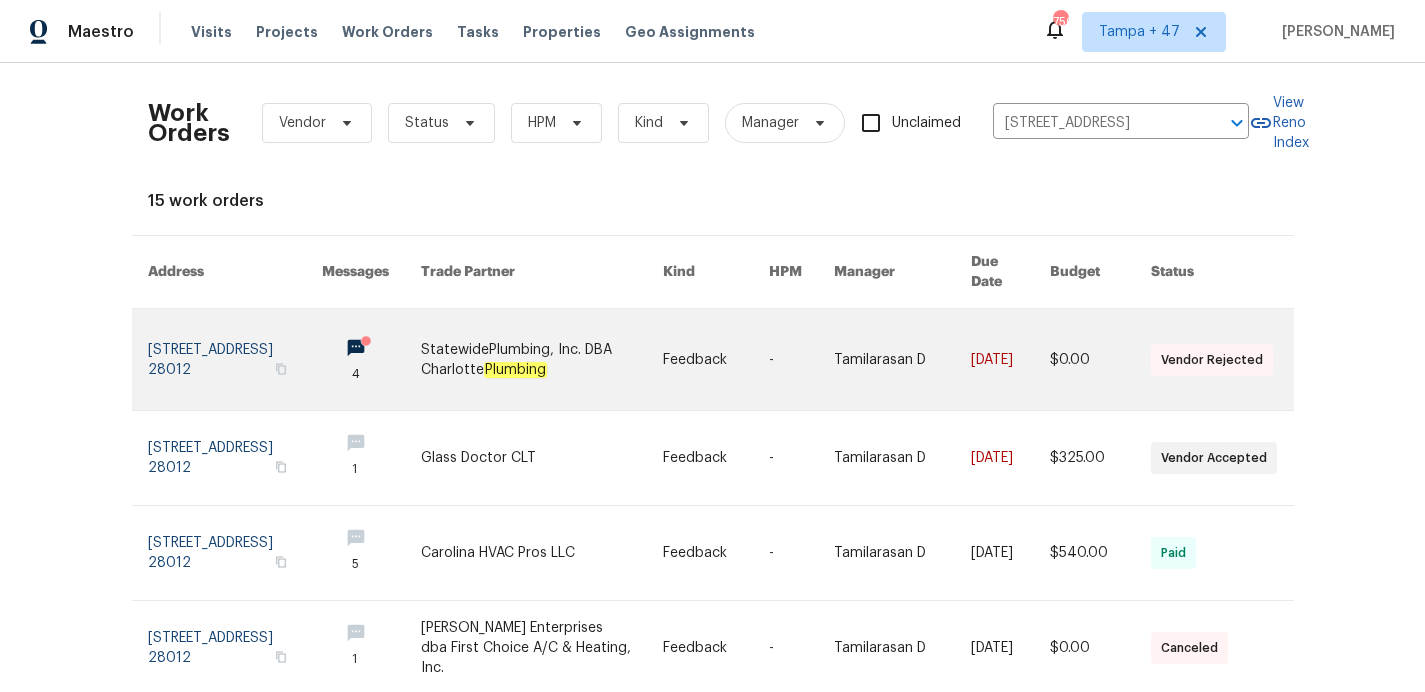 click at bounding box center [235, 359] 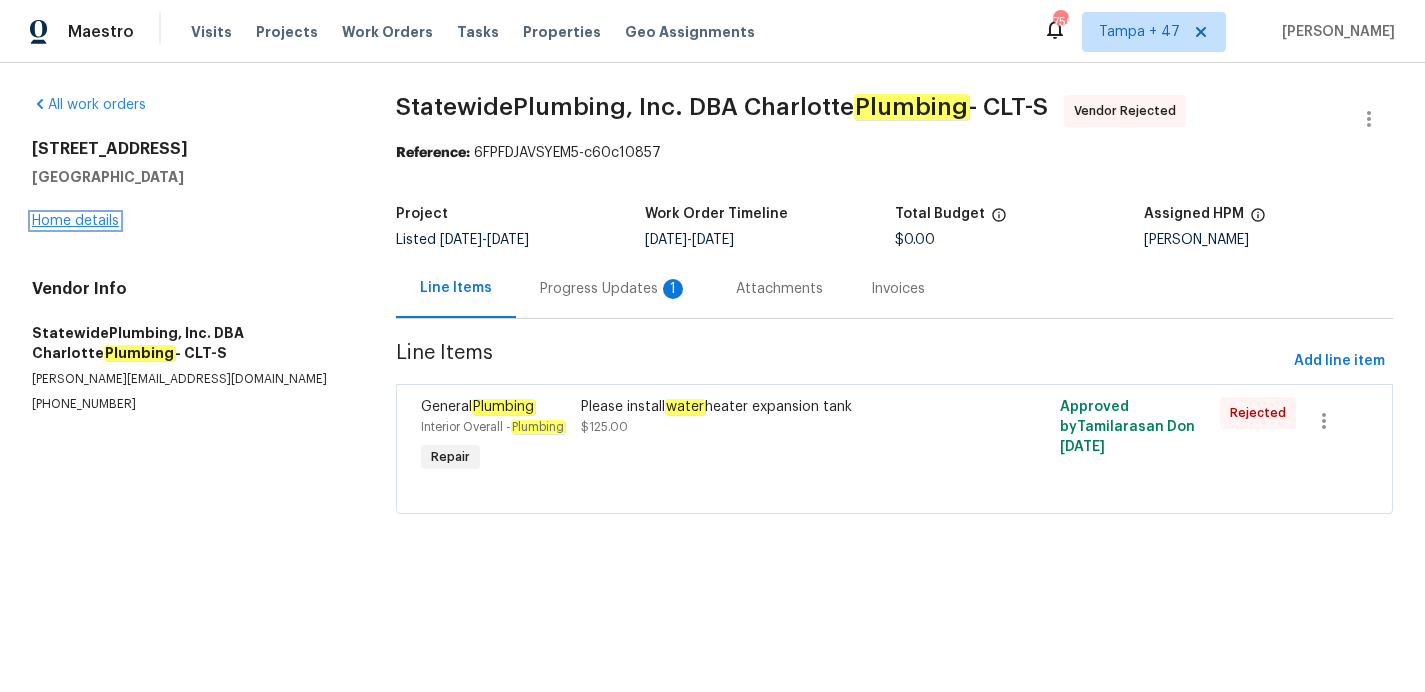 click on "Home details" at bounding box center (75, 221) 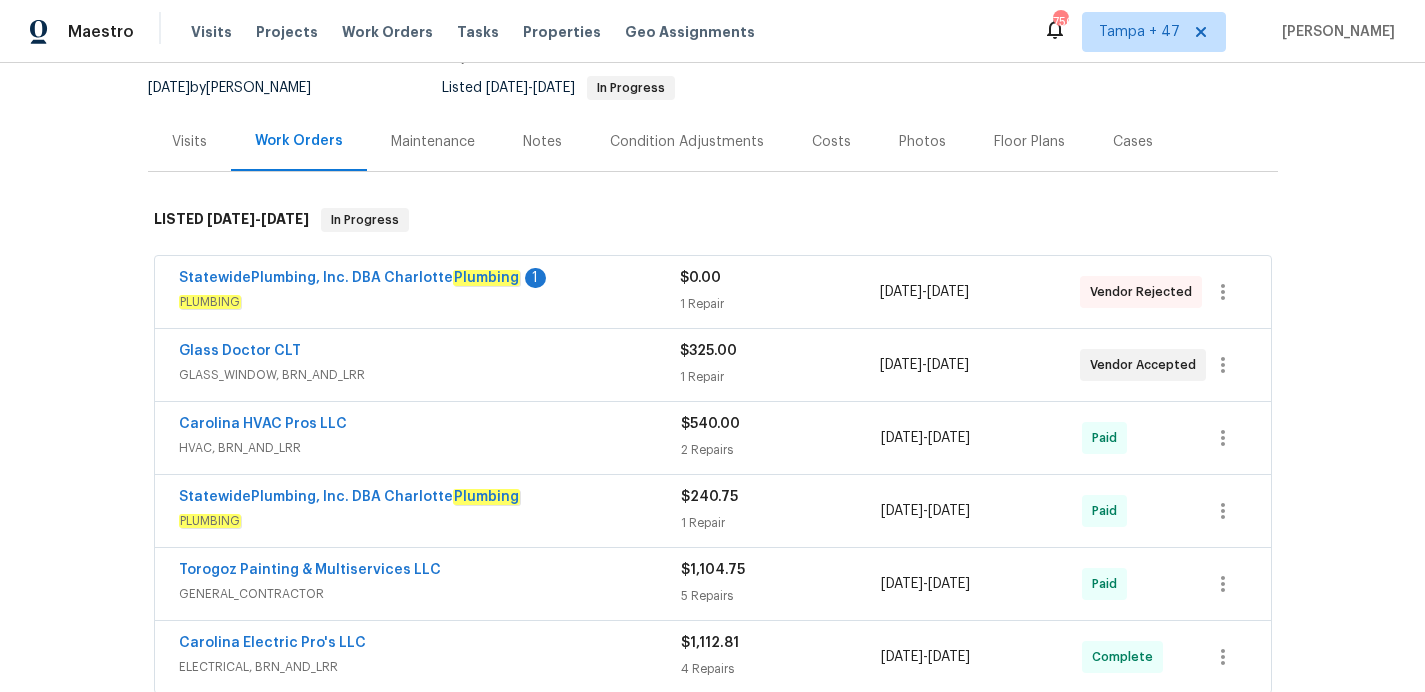 scroll, scrollTop: 345, scrollLeft: 0, axis: vertical 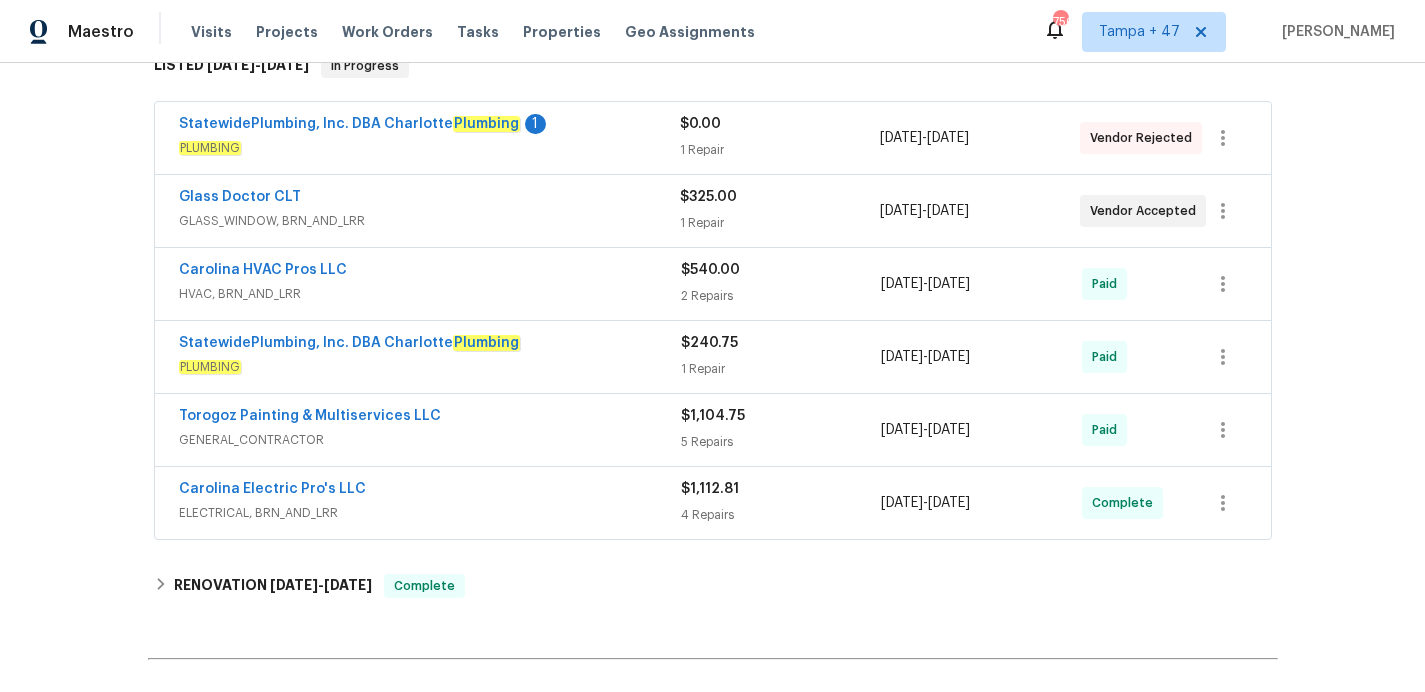 click on "ELECTRICAL, BRN_AND_LRR" at bounding box center [430, 513] 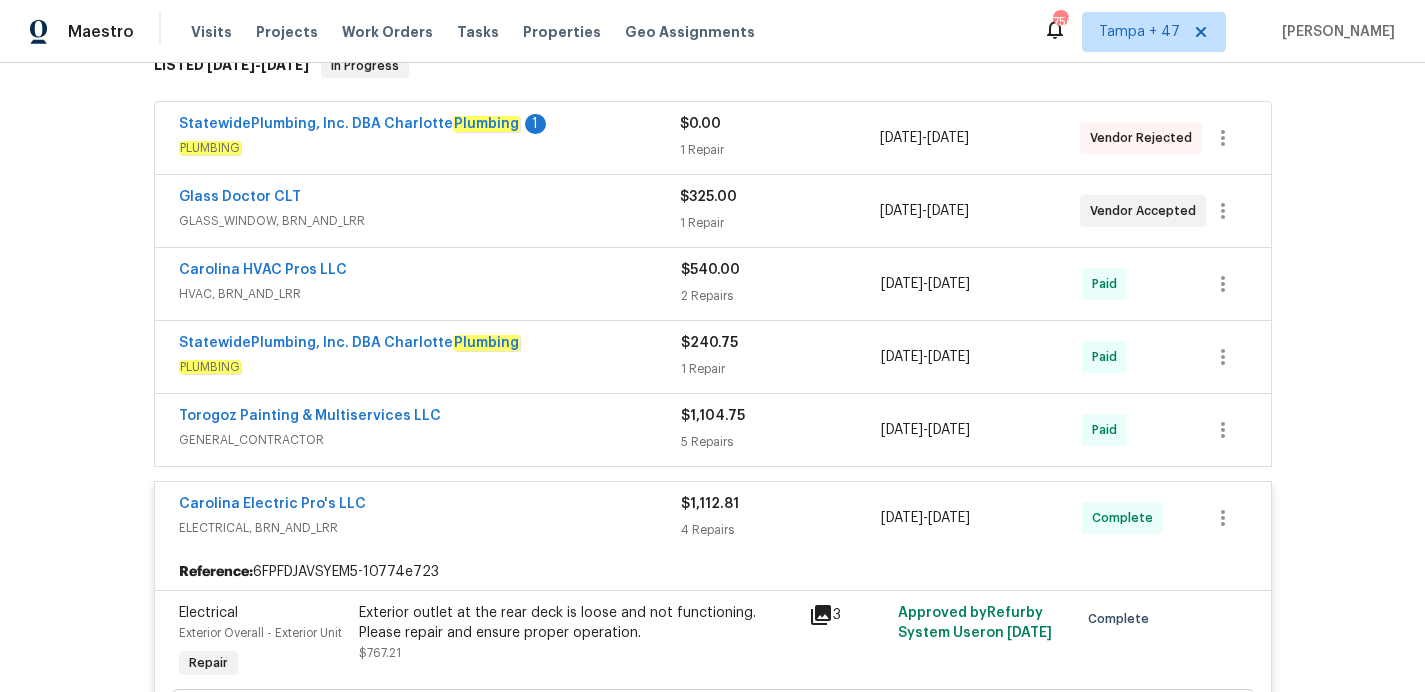click on "GENERAL_CONTRACTOR" at bounding box center (430, 440) 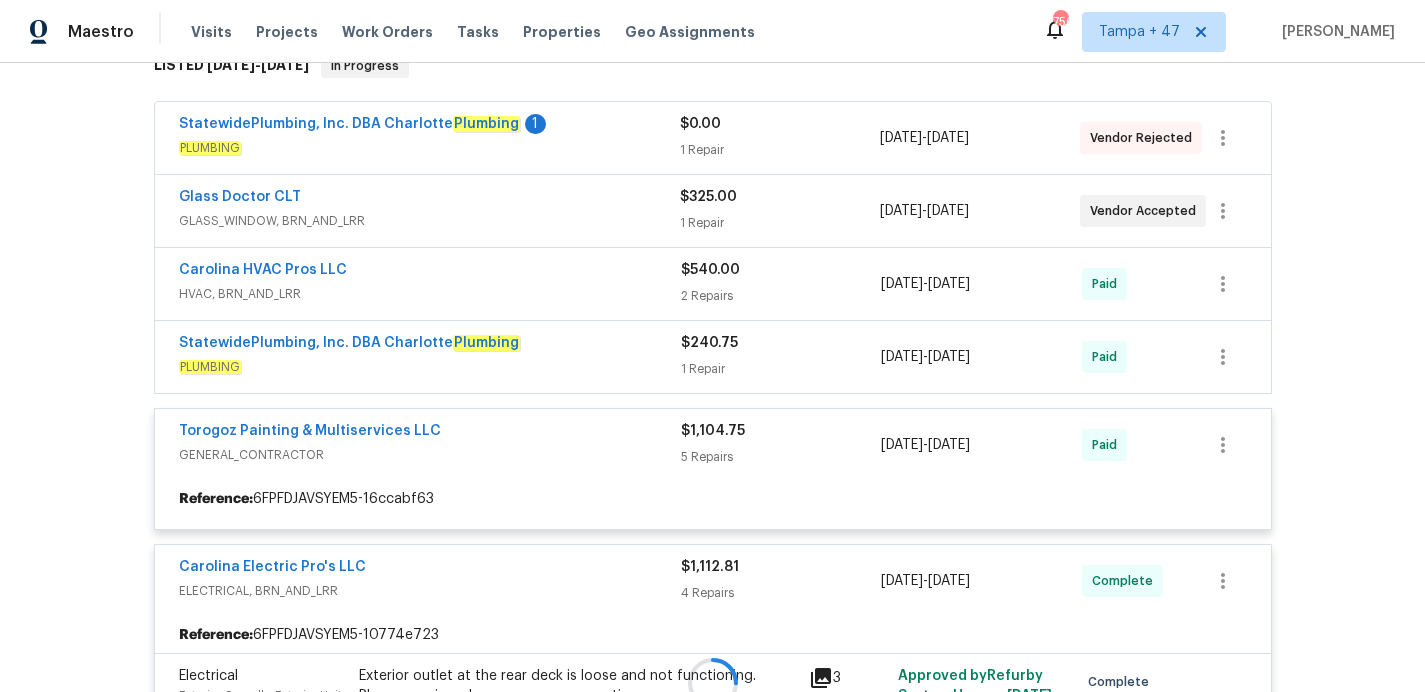 click at bounding box center [713, 683] 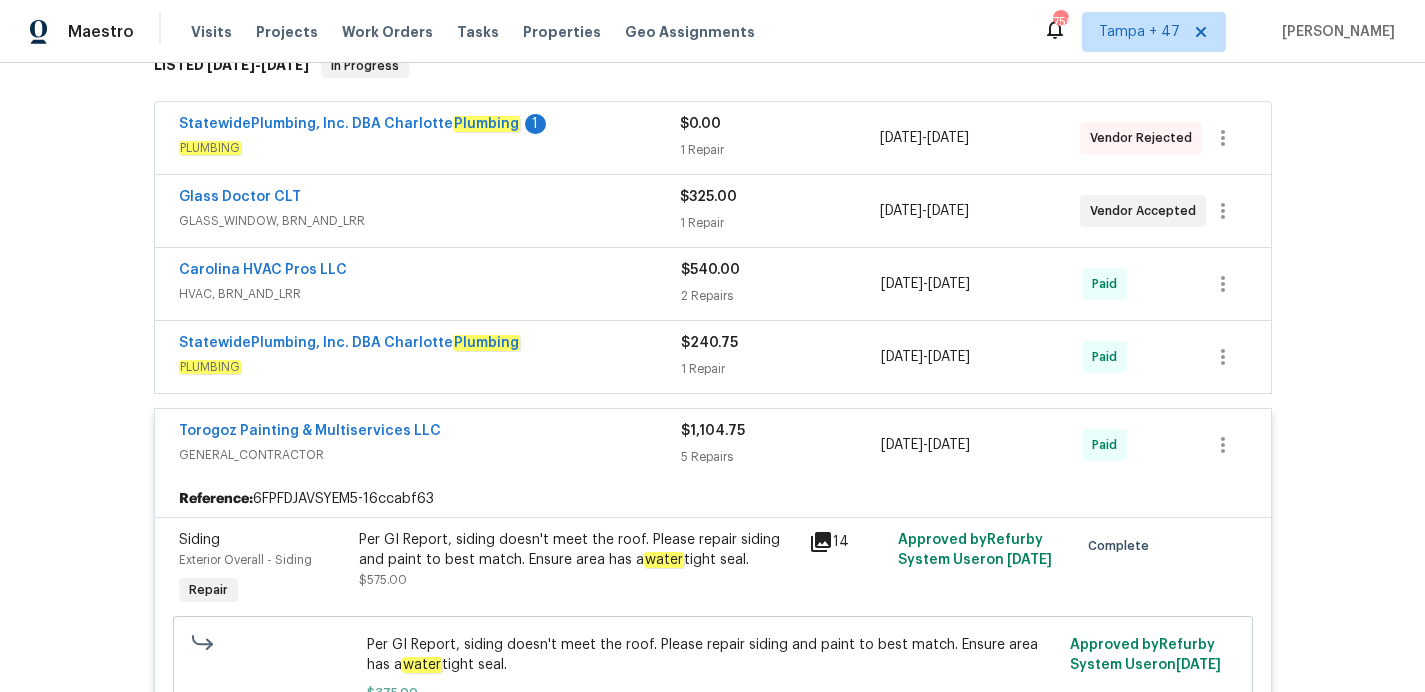 click on "PLUMBING" at bounding box center [430, 367] 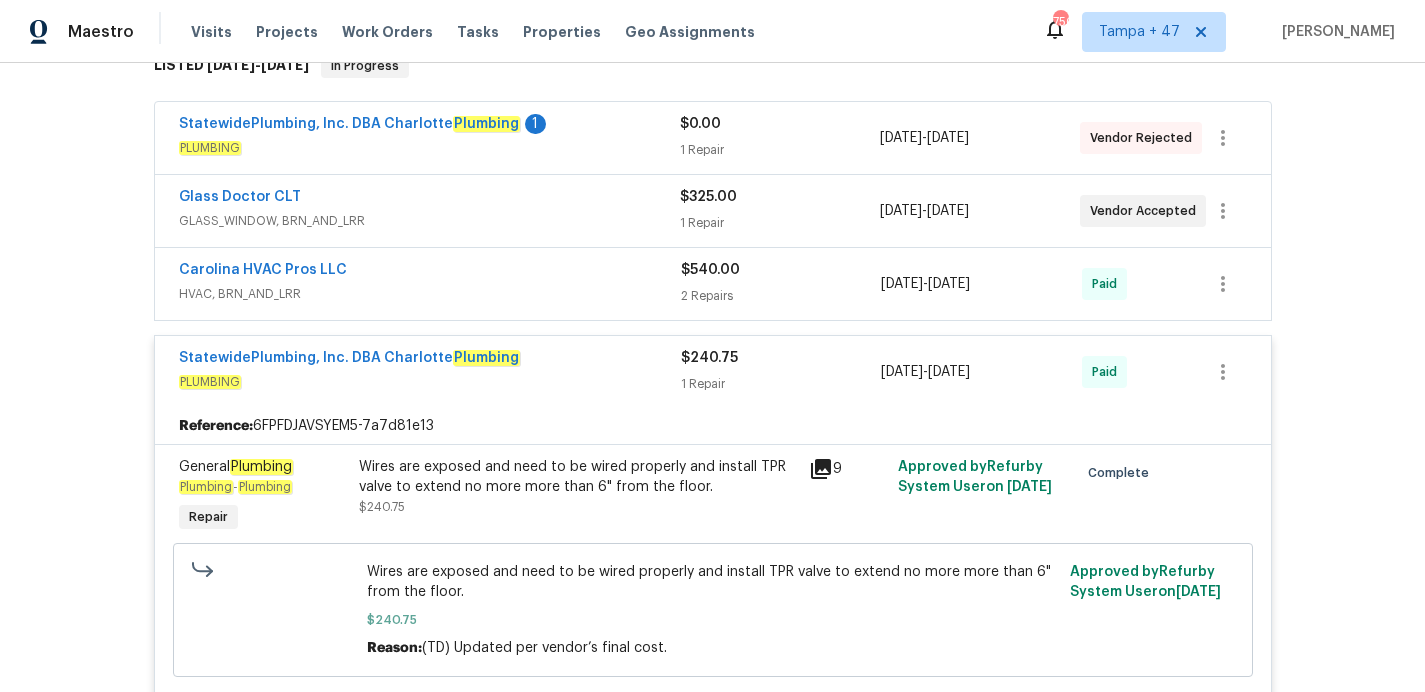 click on "HVAC, BRN_AND_LRR" at bounding box center [430, 294] 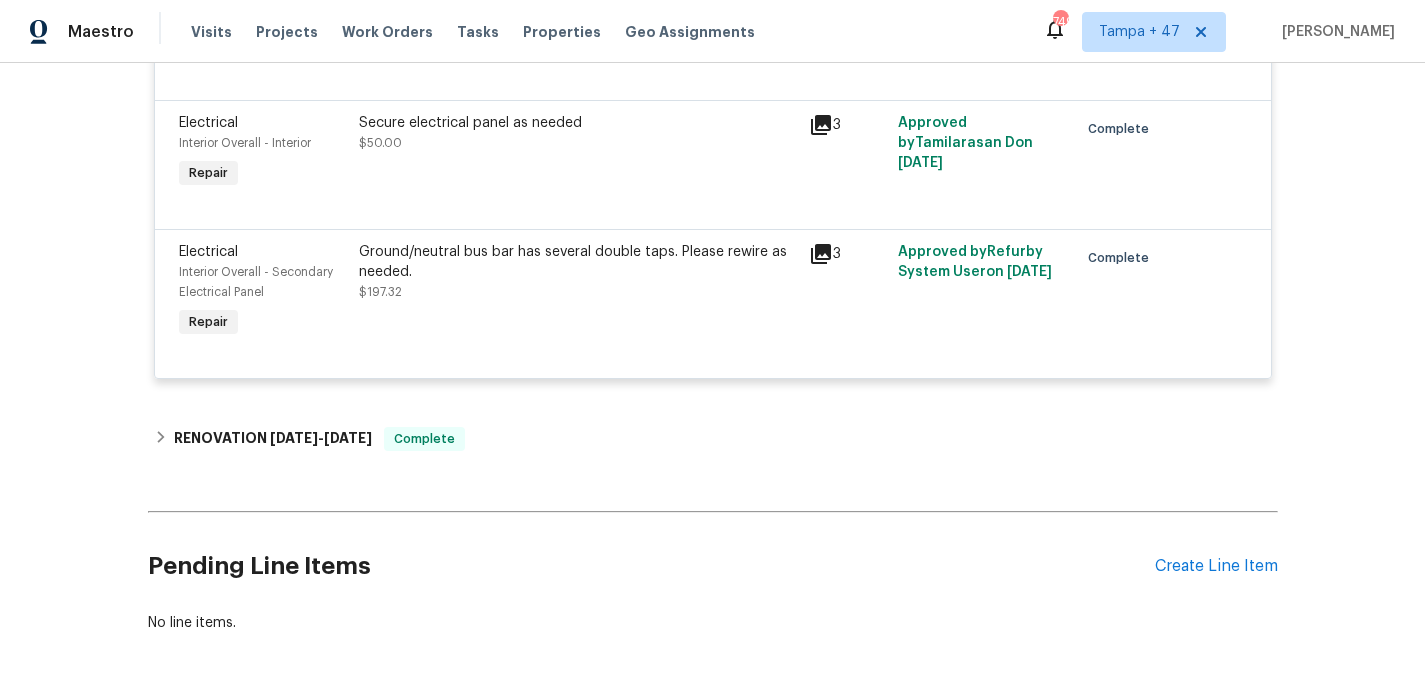 scroll, scrollTop: 3190, scrollLeft: 0, axis: vertical 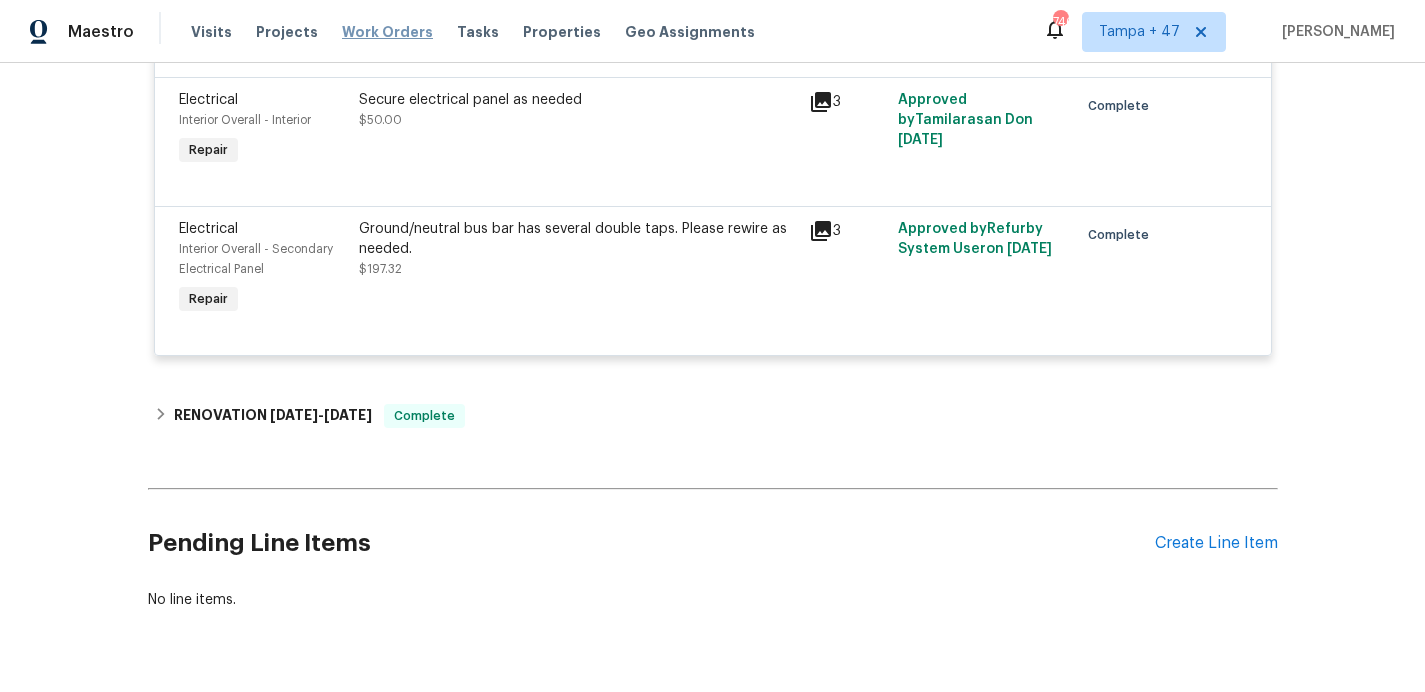 click on "Work Orders" at bounding box center (387, 32) 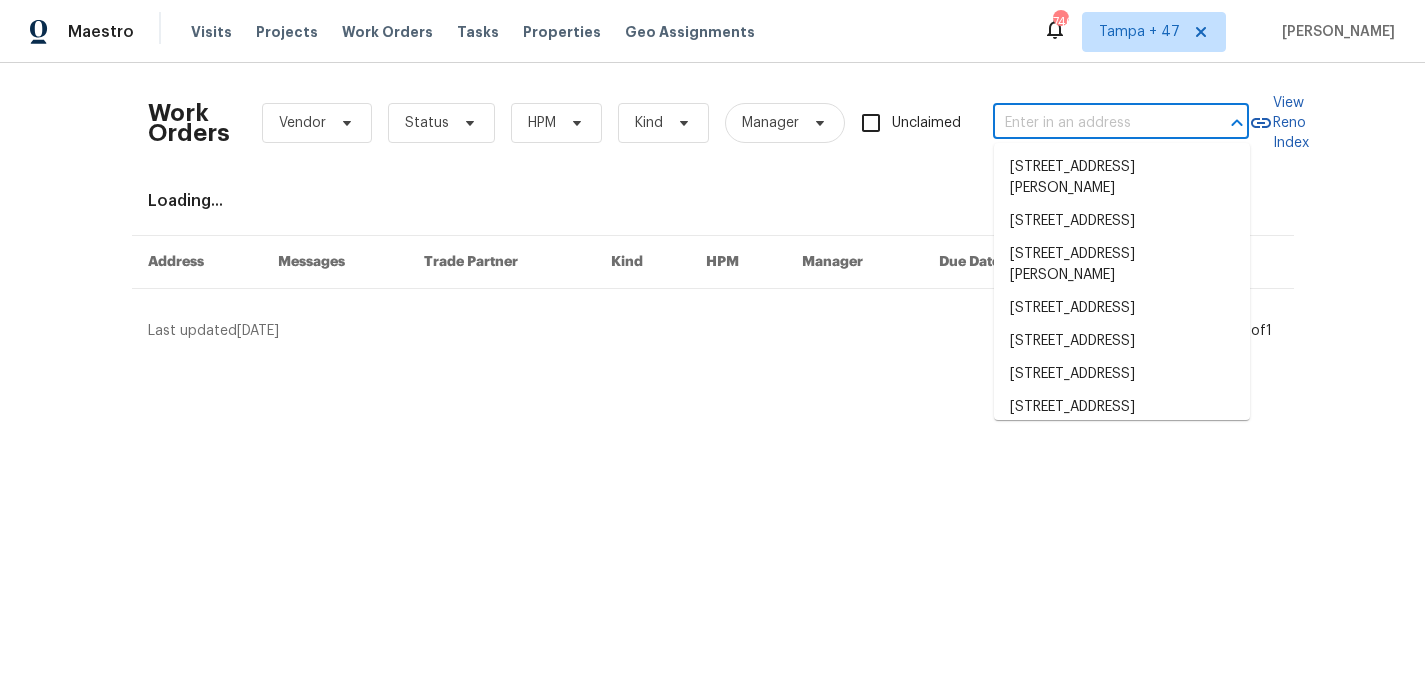 click at bounding box center (1093, 123) 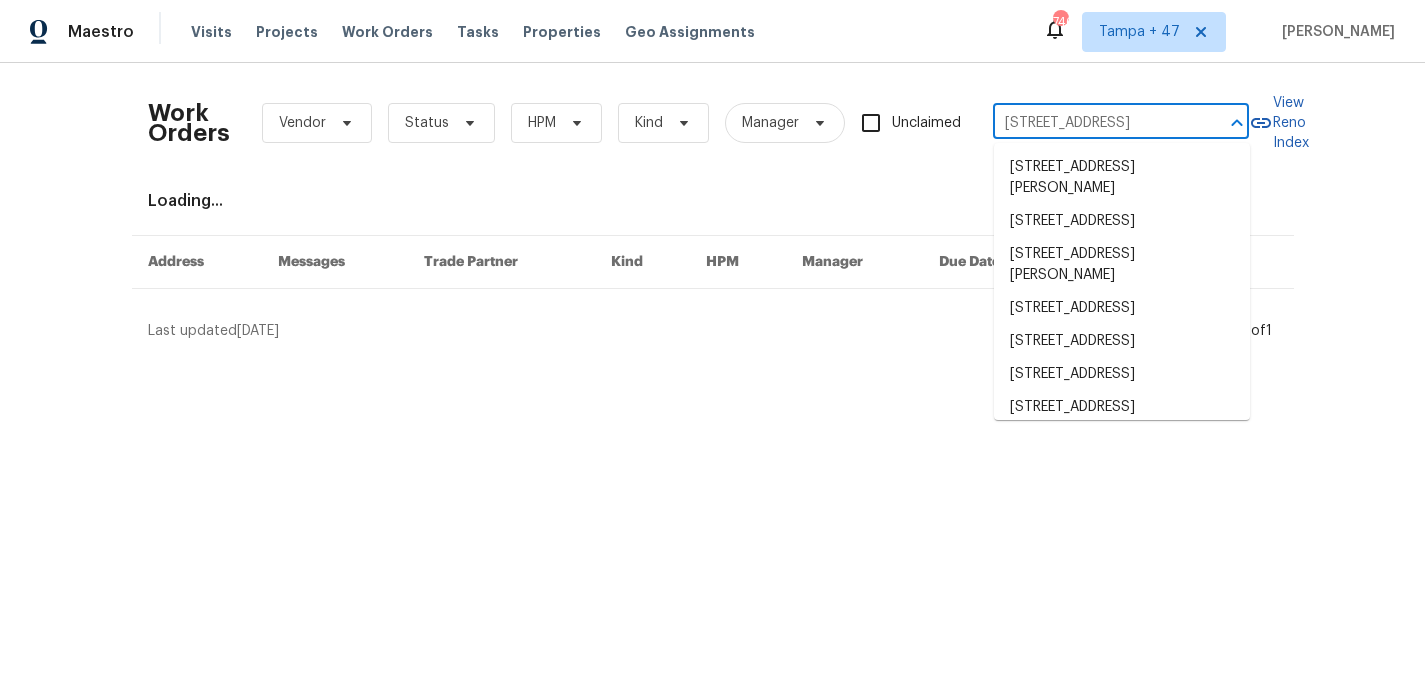 scroll, scrollTop: 0, scrollLeft: 130, axis: horizontal 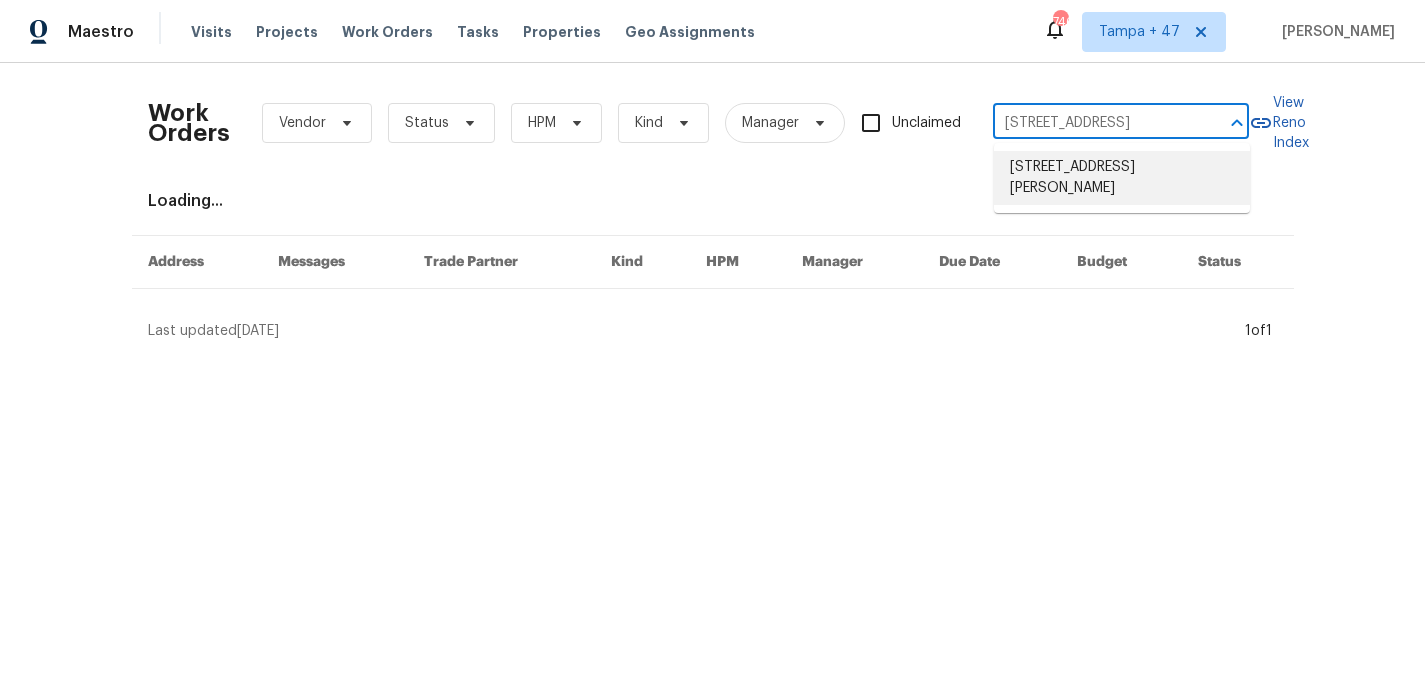 click on "[STREET_ADDRESS][PERSON_NAME]" at bounding box center [1122, 178] 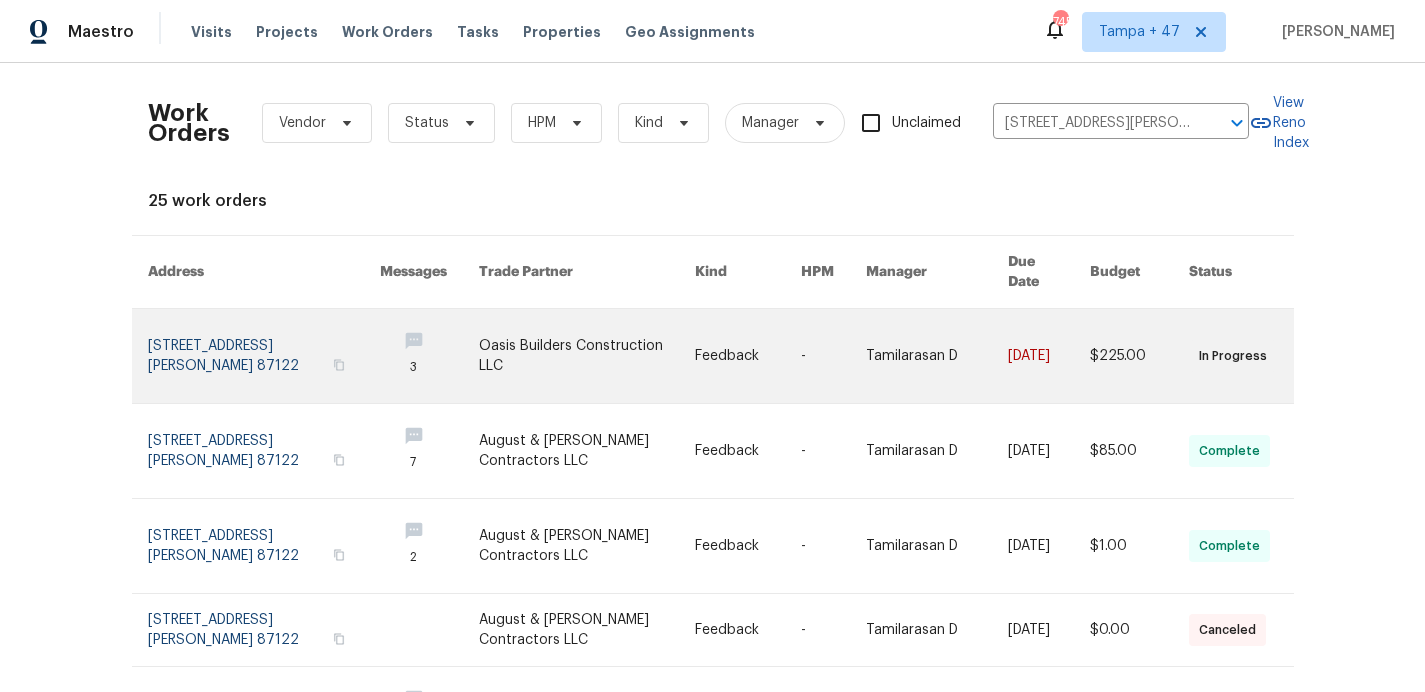 click at bounding box center (264, 356) 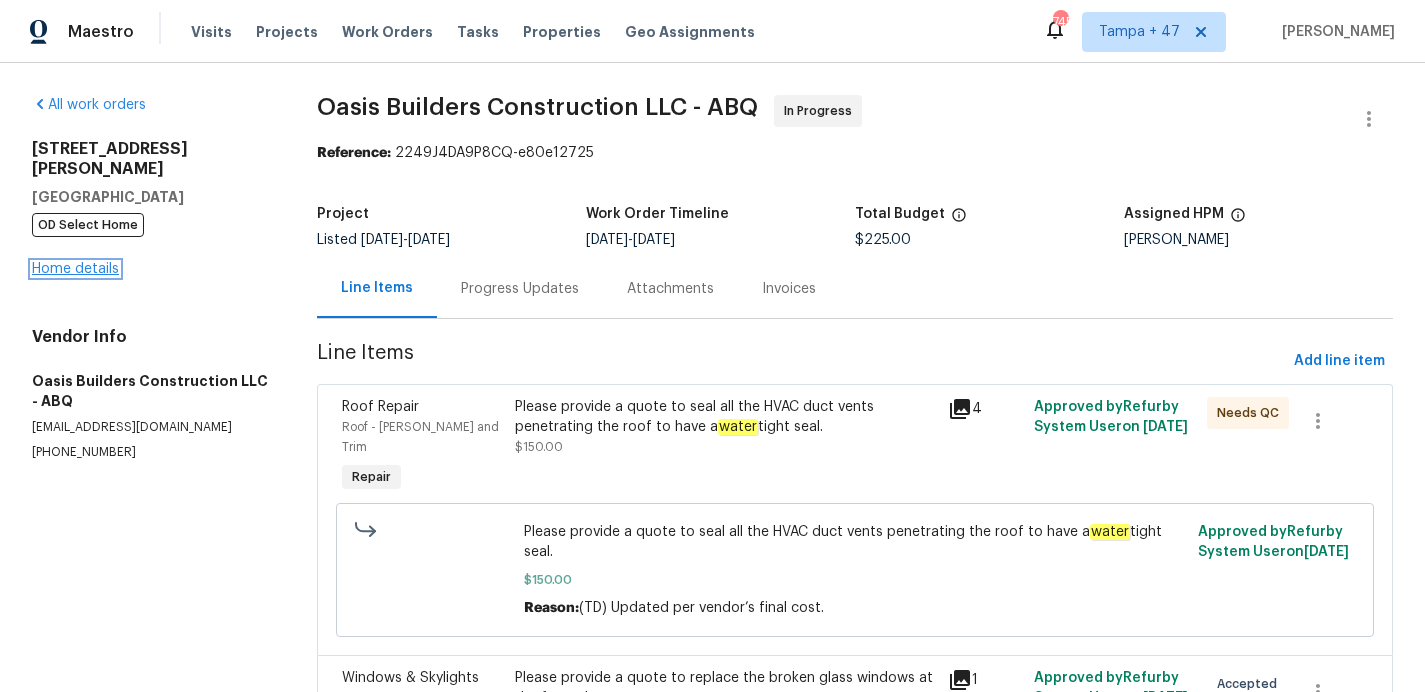click on "Home details" at bounding box center (75, 269) 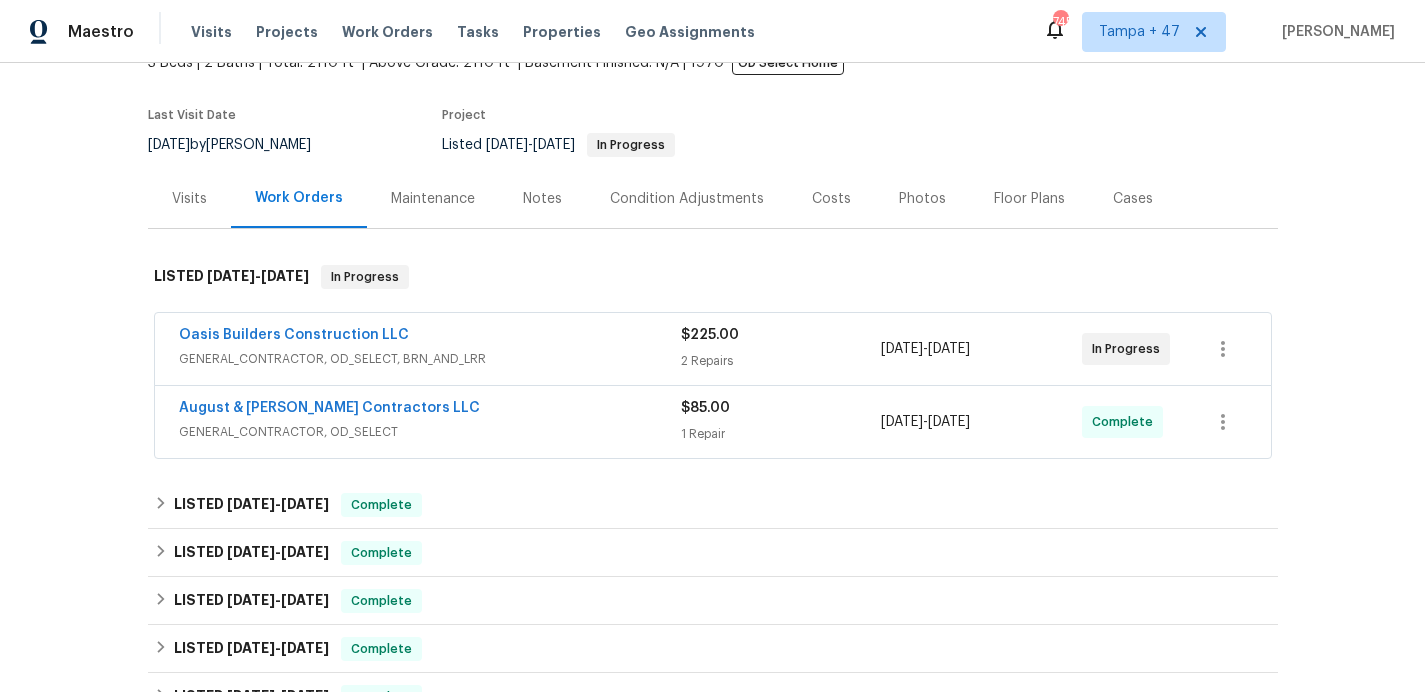 scroll, scrollTop: 134, scrollLeft: 0, axis: vertical 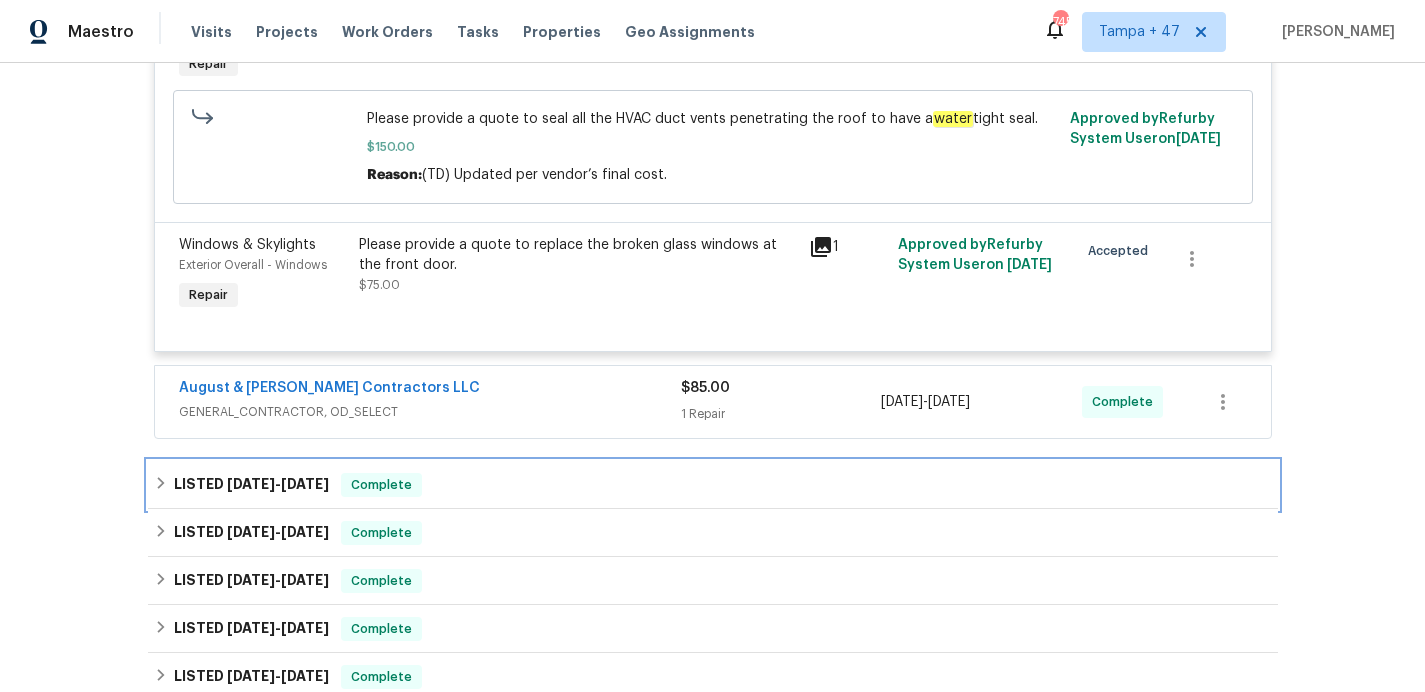 click on "LISTED   [DATE]  -  [DATE] Complete" at bounding box center (713, 485) 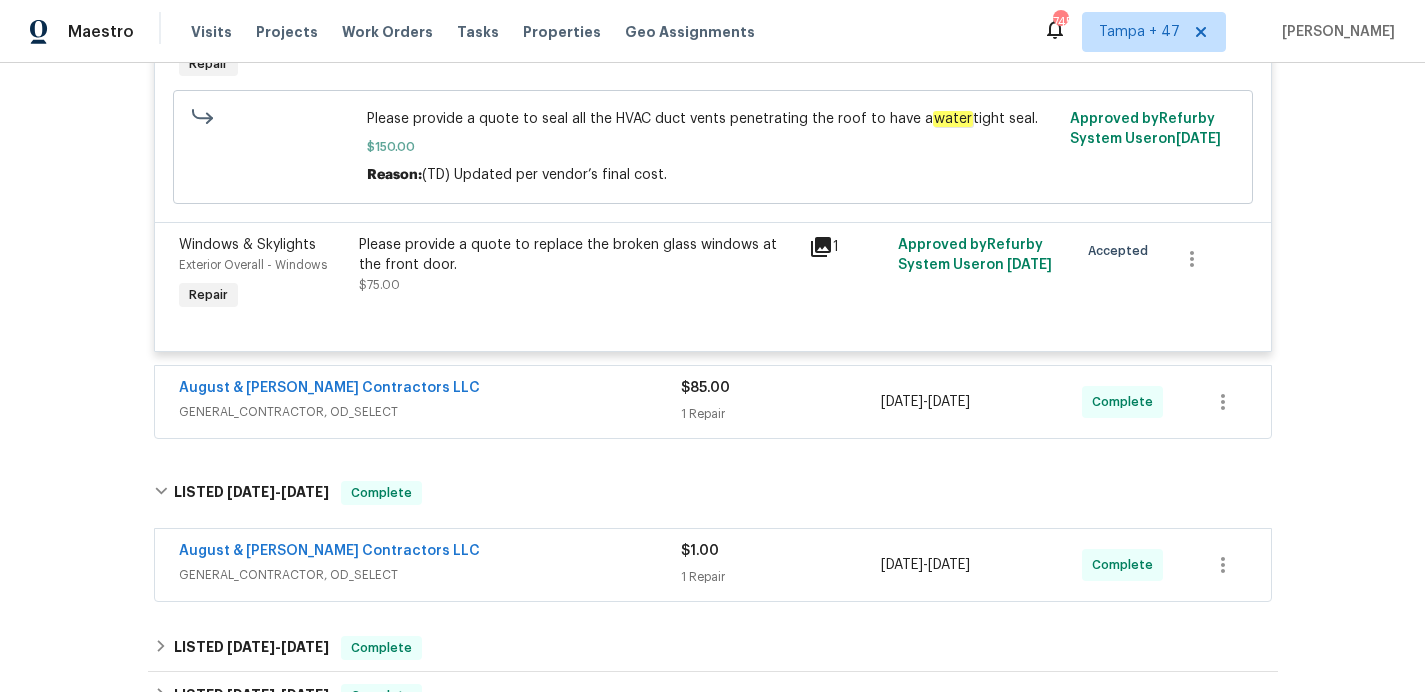 click on "GENERAL_CONTRACTOR, OD_SELECT" at bounding box center (430, 575) 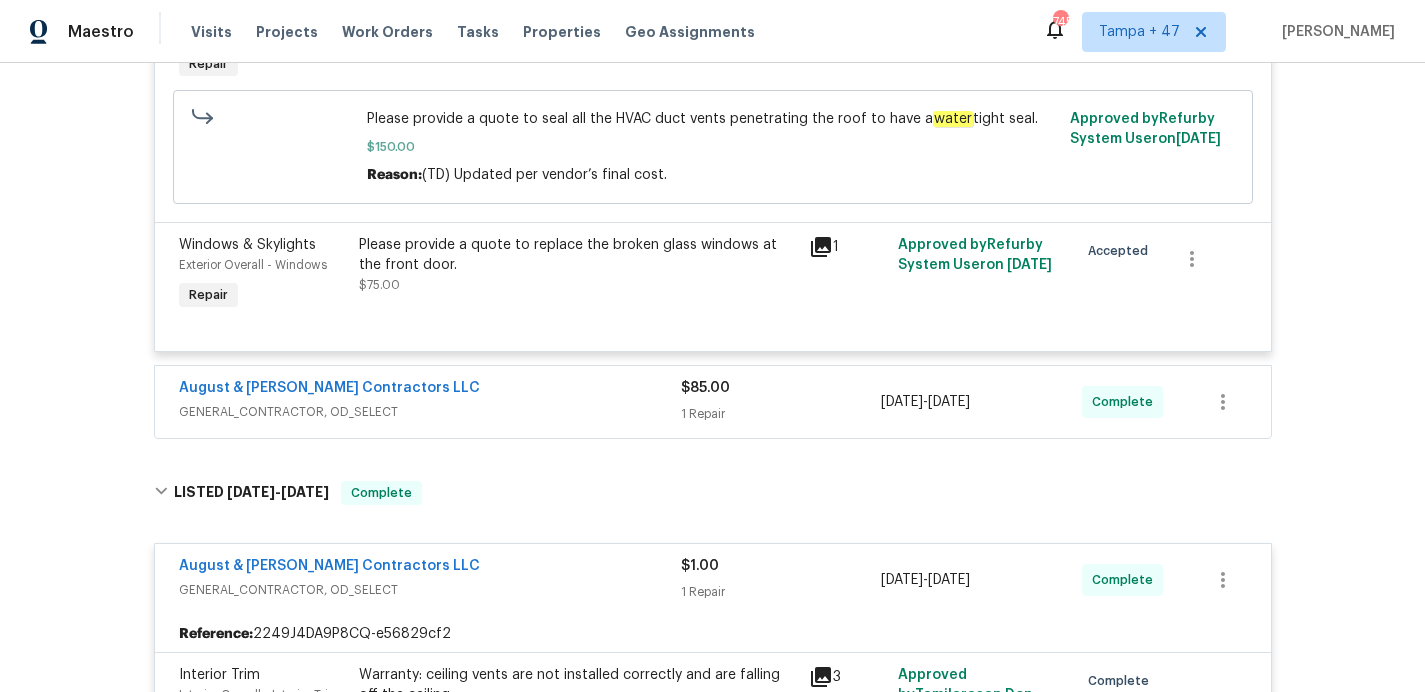 click on "GENERAL_CONTRACTOR, OD_SELECT" at bounding box center (430, 412) 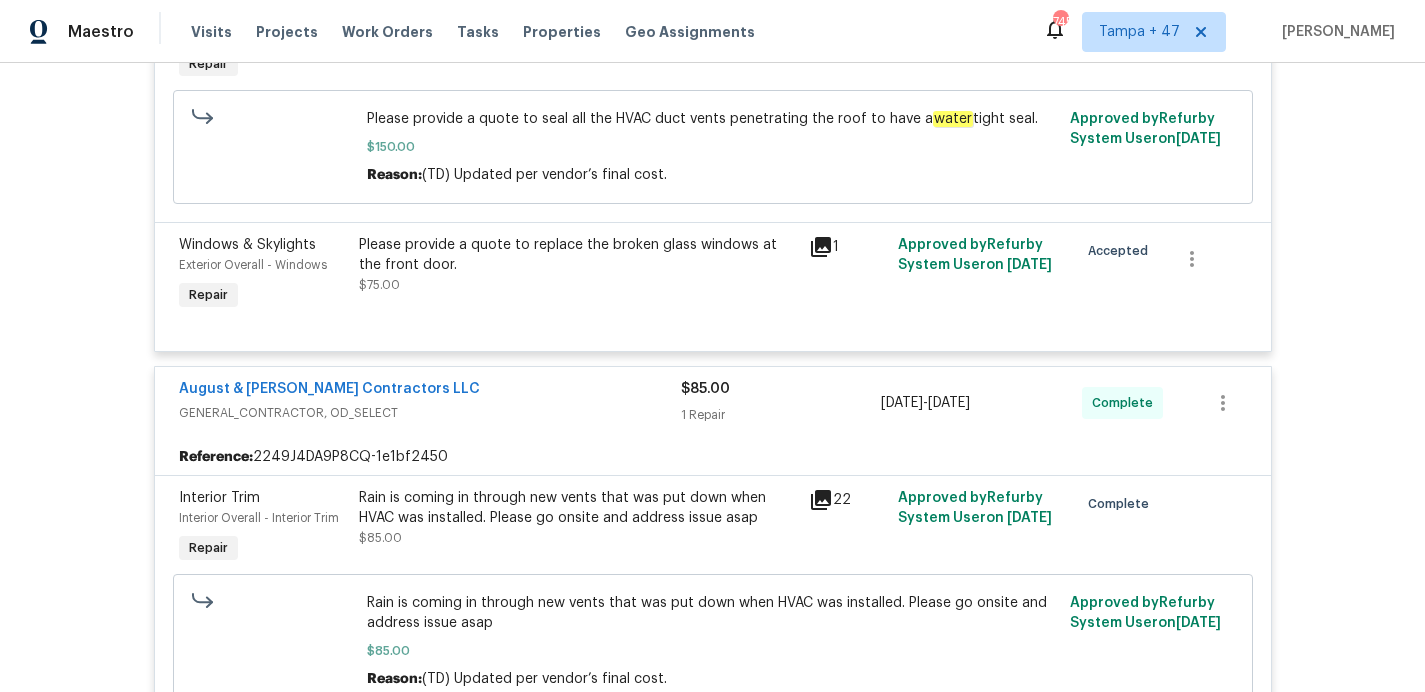 scroll, scrollTop: 692, scrollLeft: 0, axis: vertical 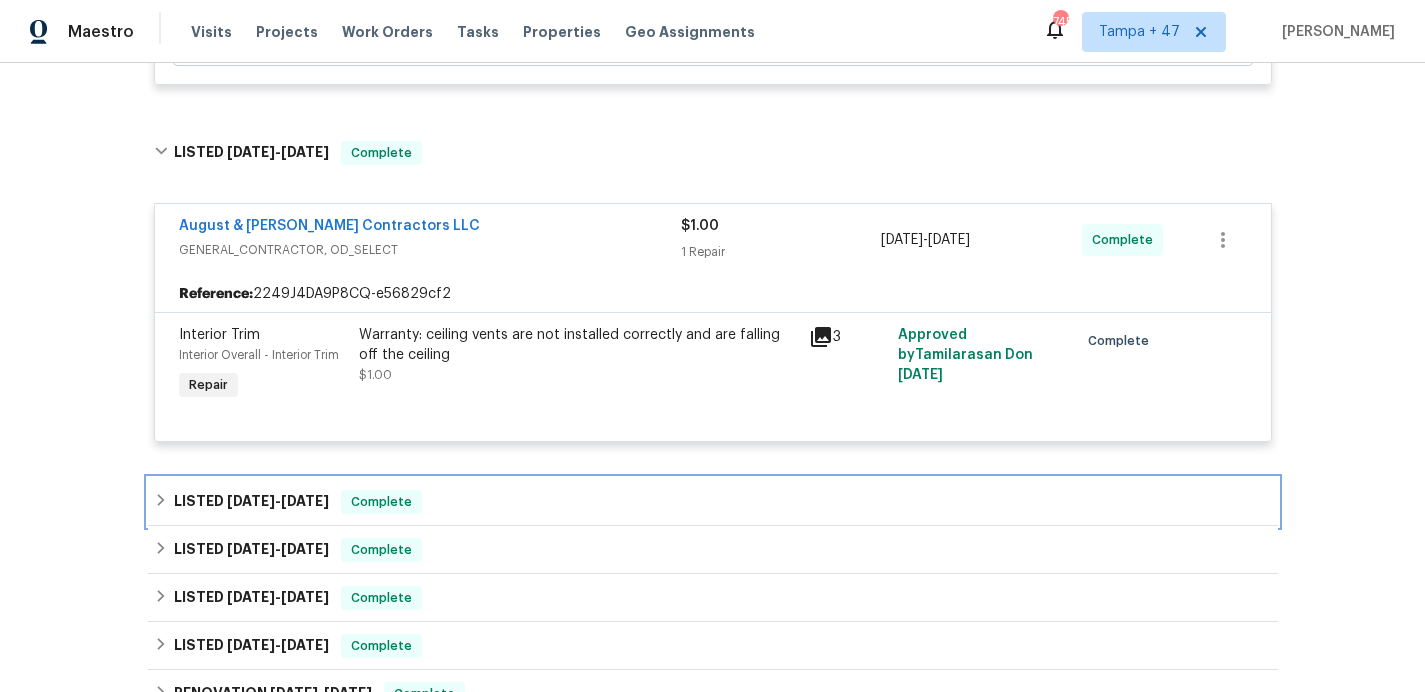 click on "LISTED   [DATE]  -  [DATE] Complete" at bounding box center [713, 502] 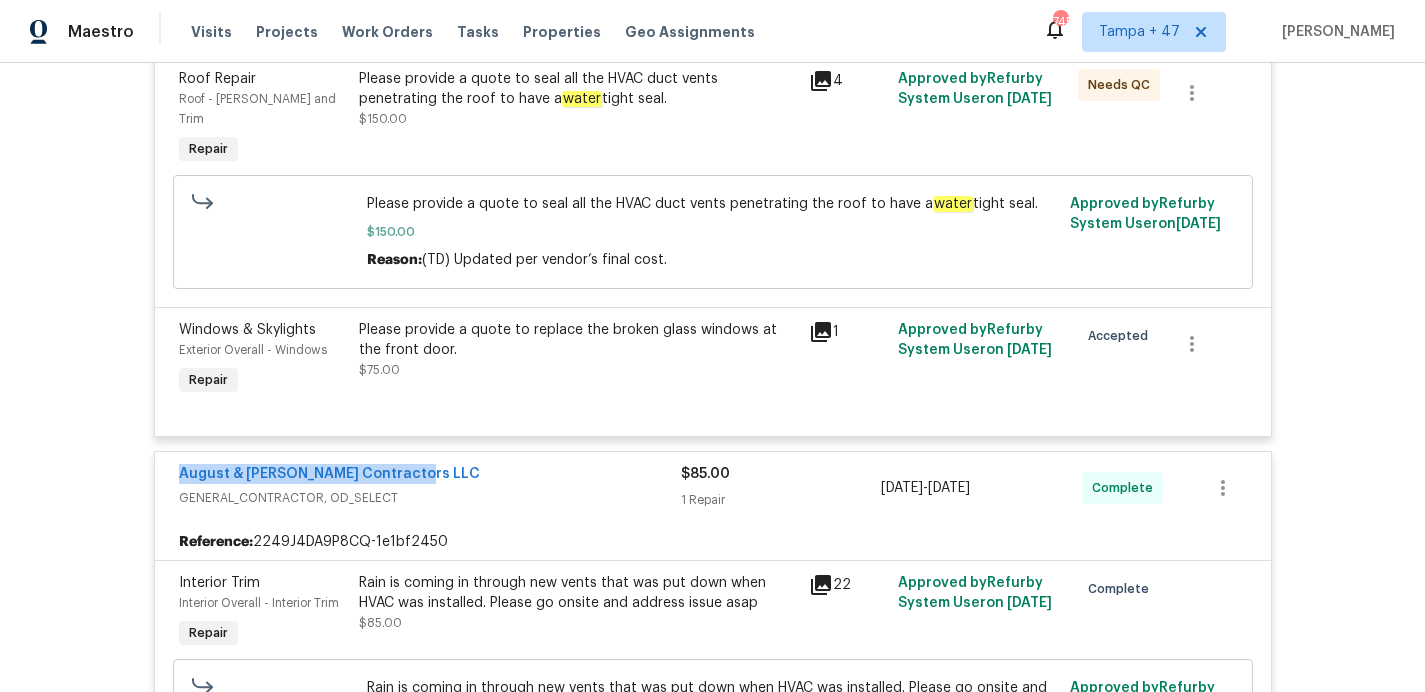 scroll, scrollTop: 278, scrollLeft: 0, axis: vertical 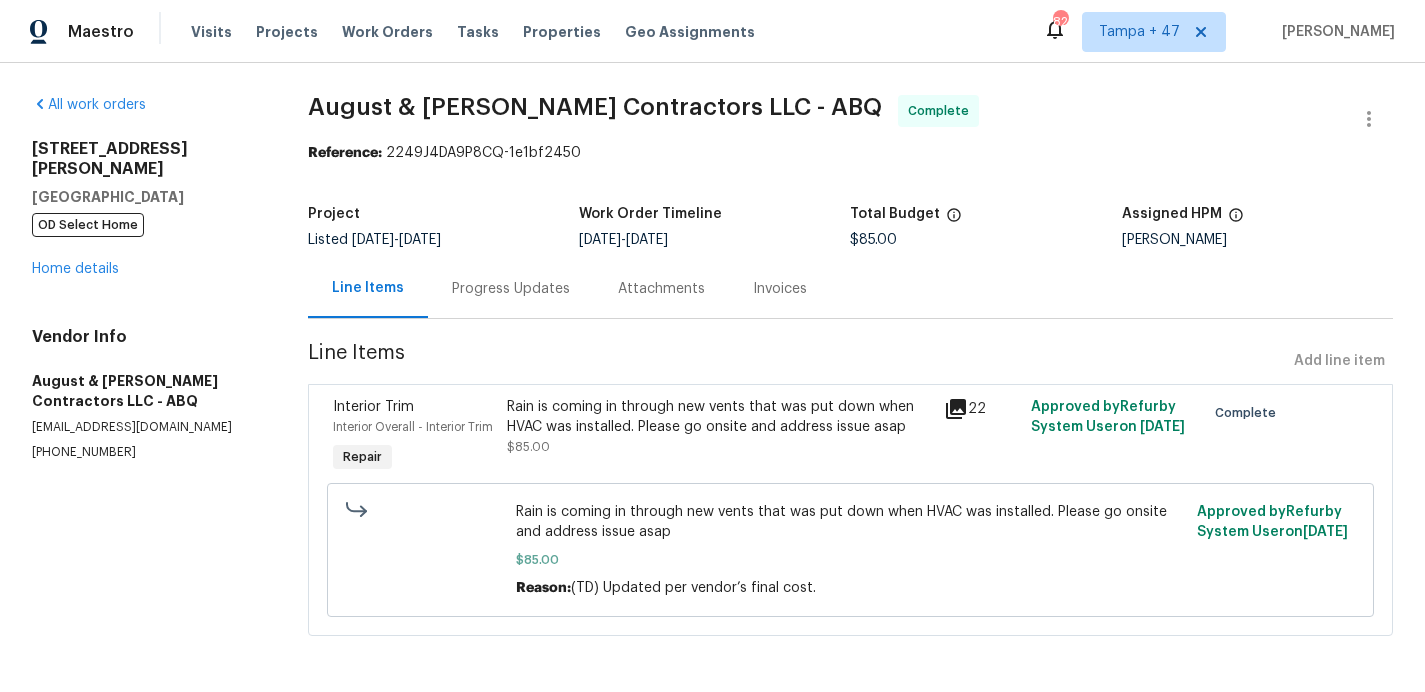 click on "Progress Updates" at bounding box center (511, 289) 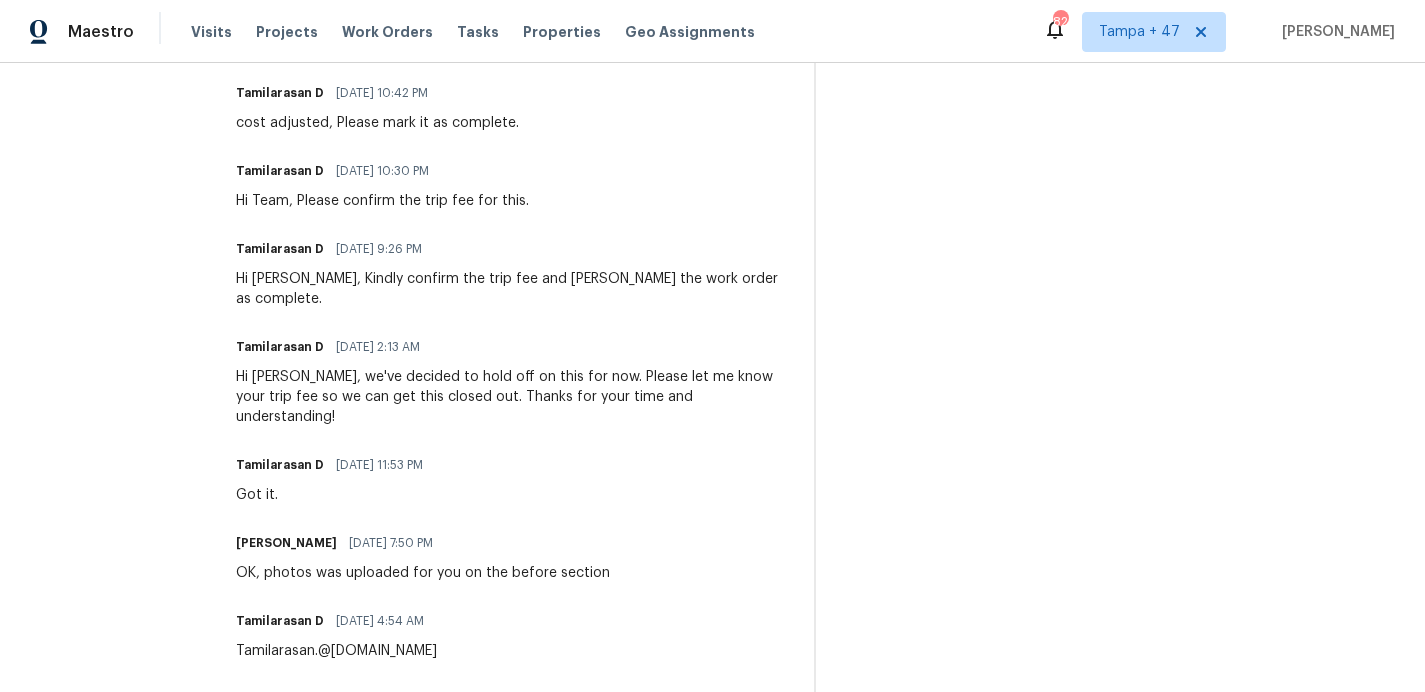 scroll, scrollTop: 711, scrollLeft: 0, axis: vertical 